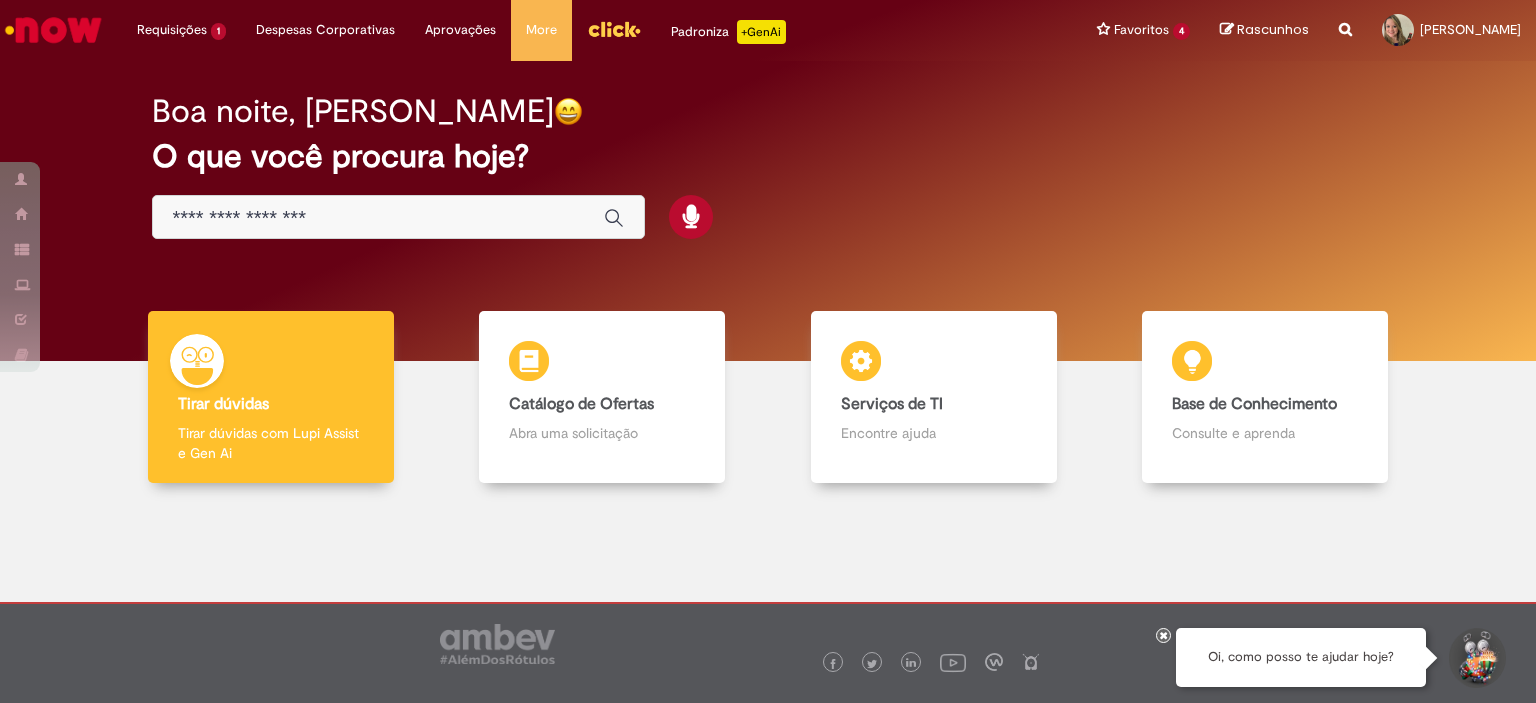 scroll, scrollTop: 0, scrollLeft: 0, axis: both 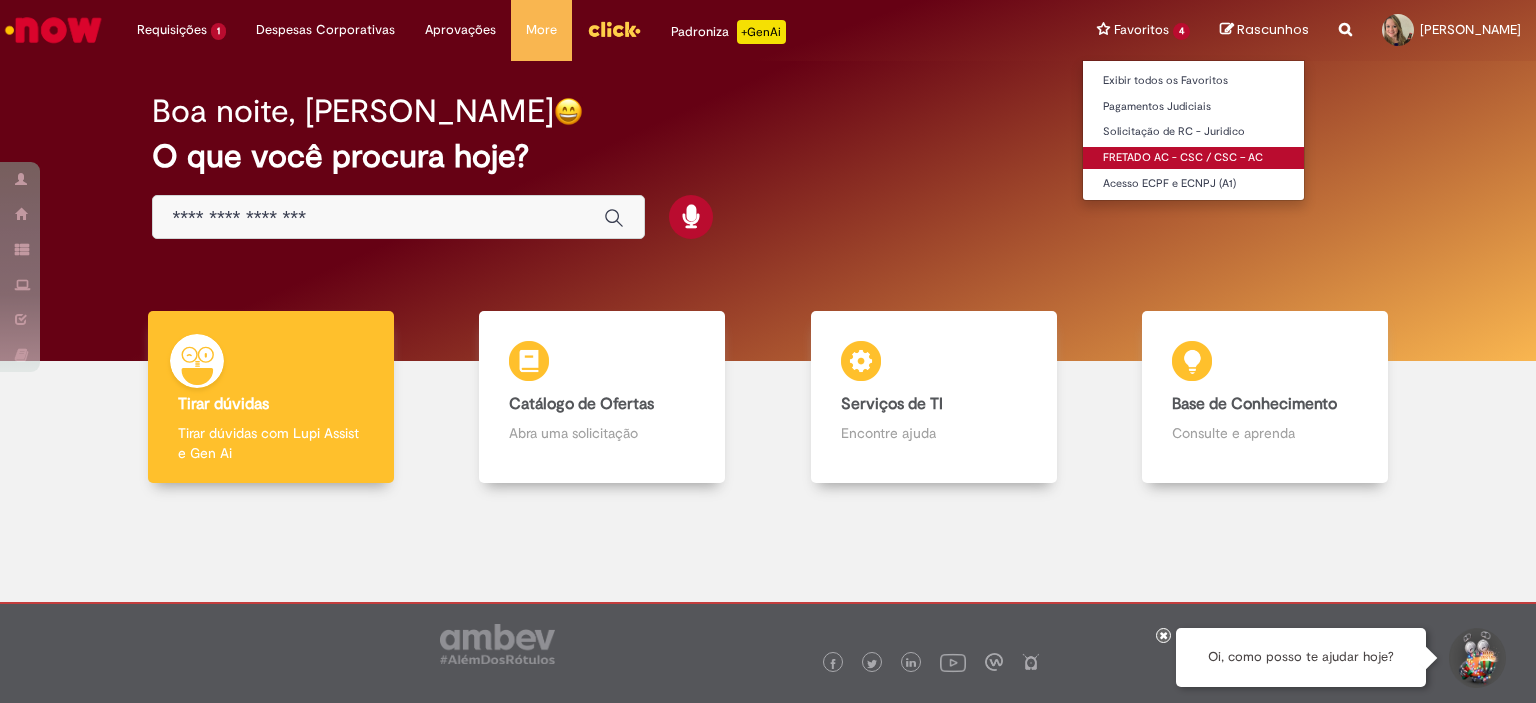 click on "FRETADO AC - CSC / CSC – AC" at bounding box center [1193, 158] 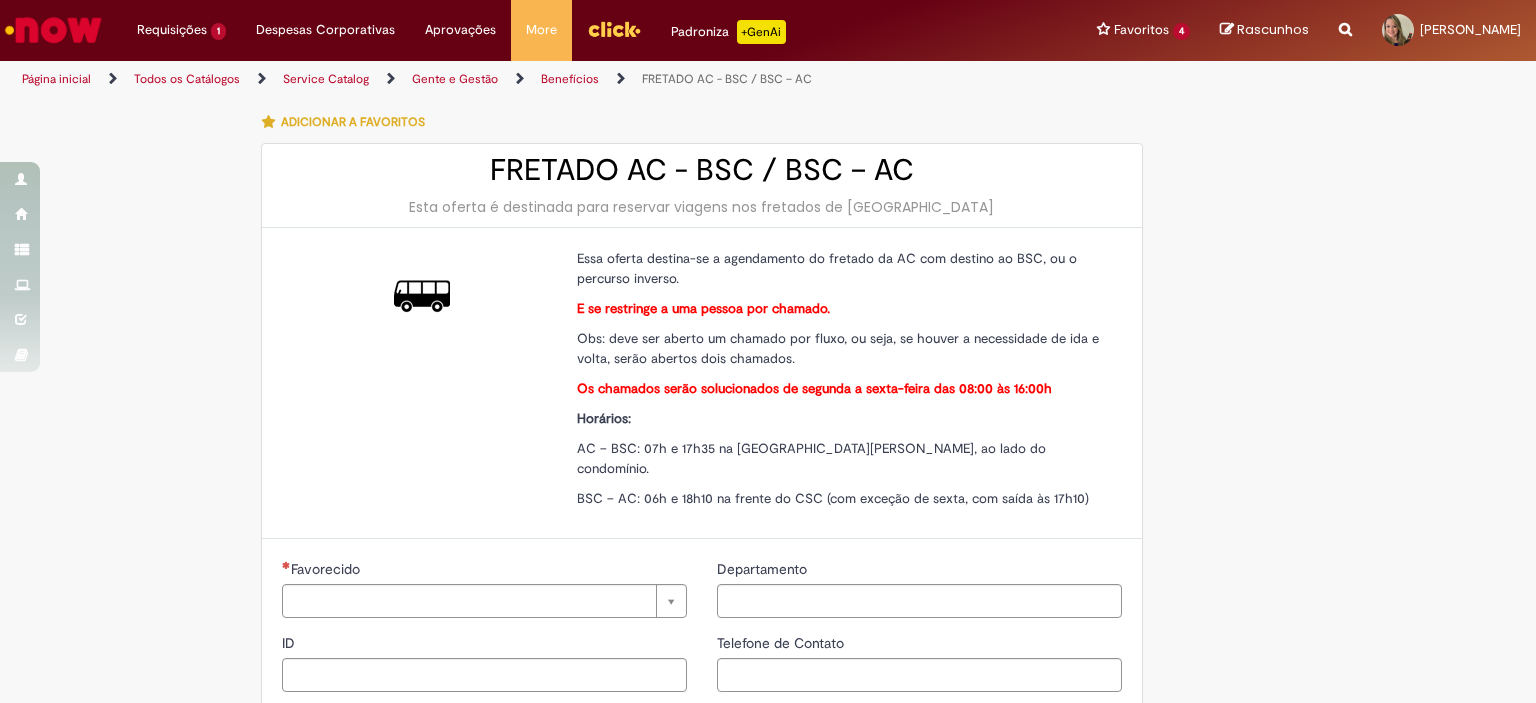 type on "********" 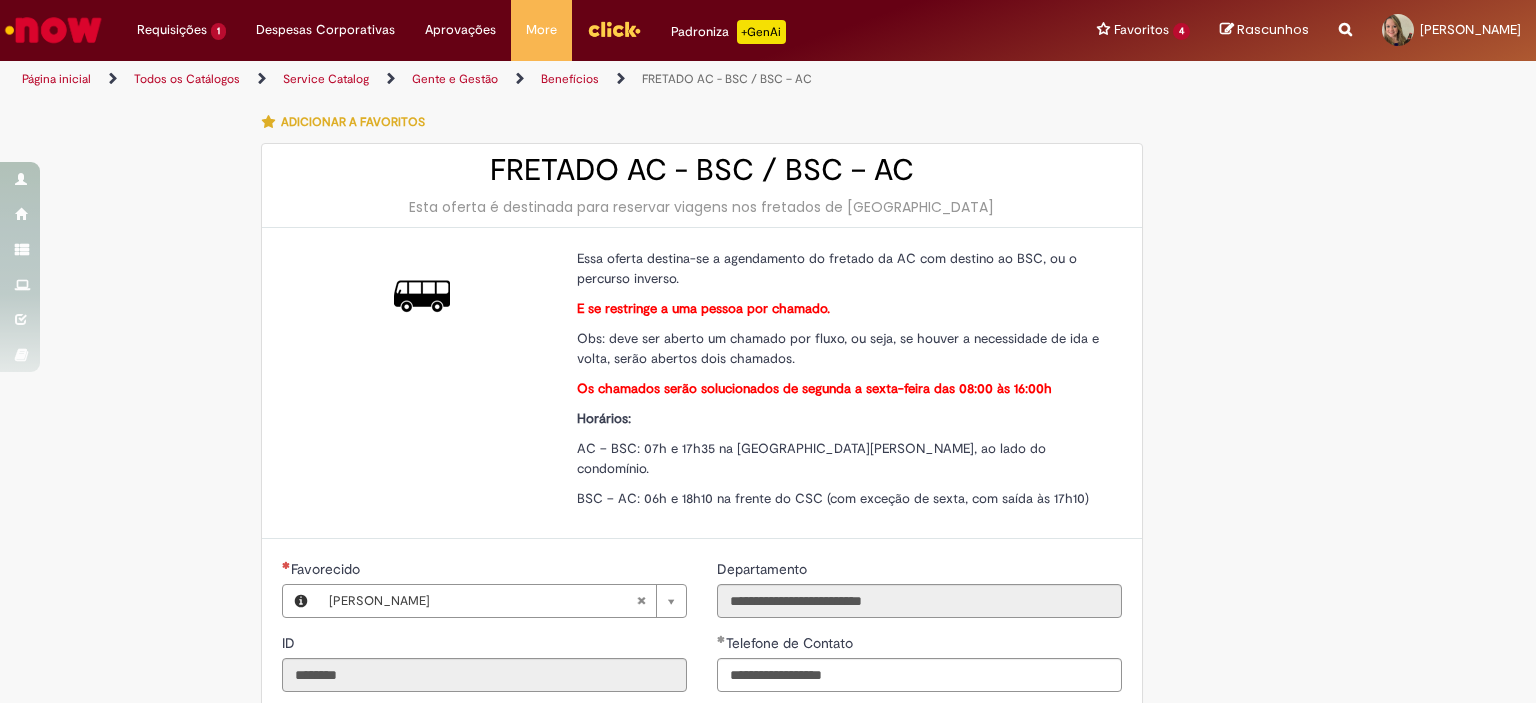 type on "**********" 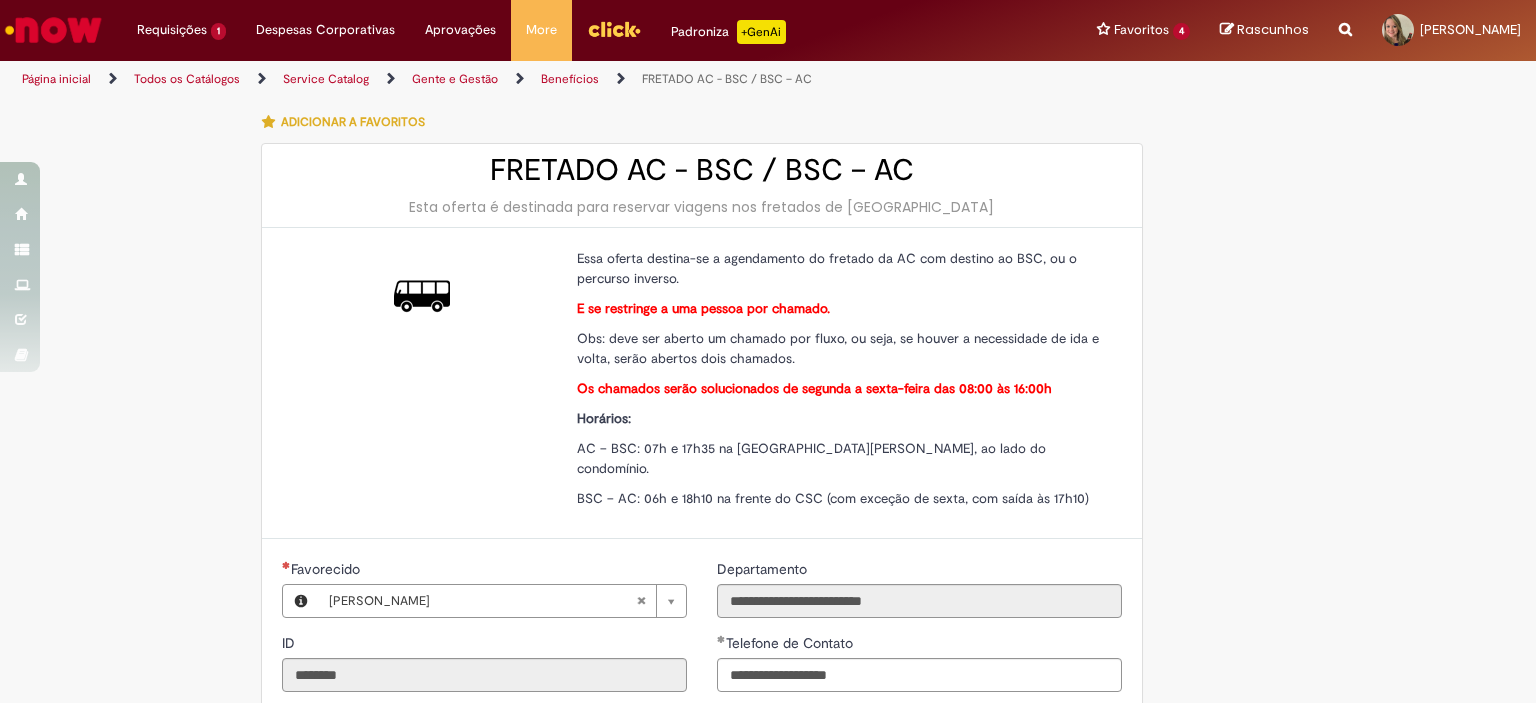 type on "**********" 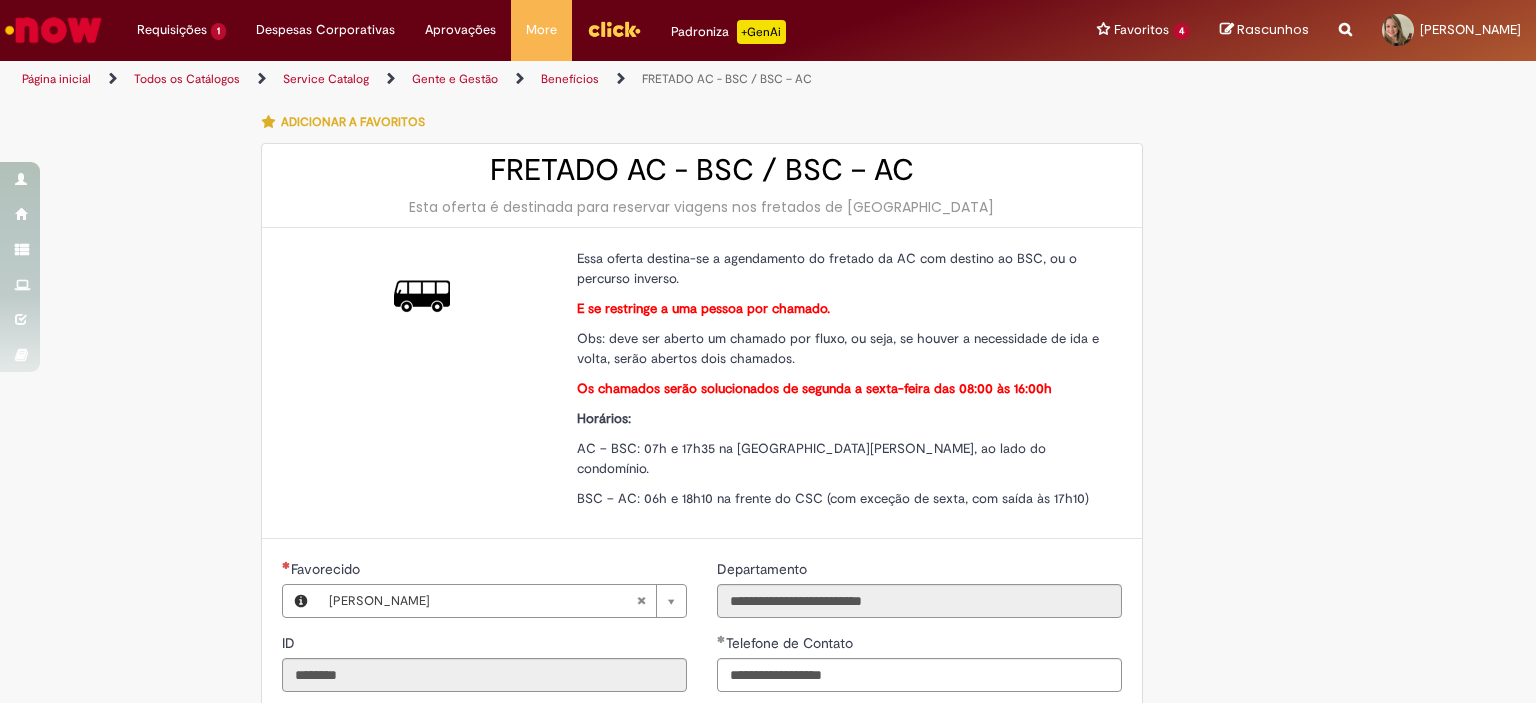 type on "**********" 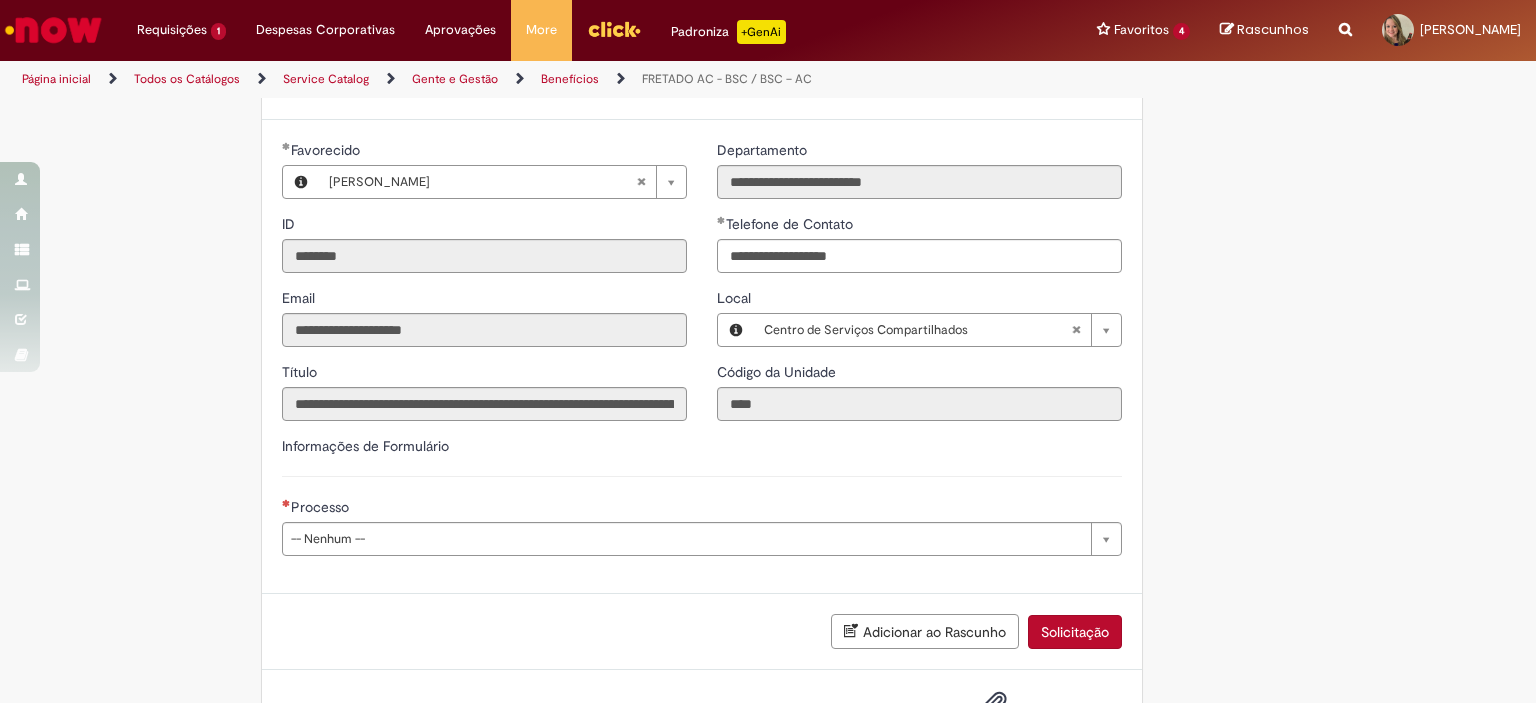 scroll, scrollTop: 472, scrollLeft: 0, axis: vertical 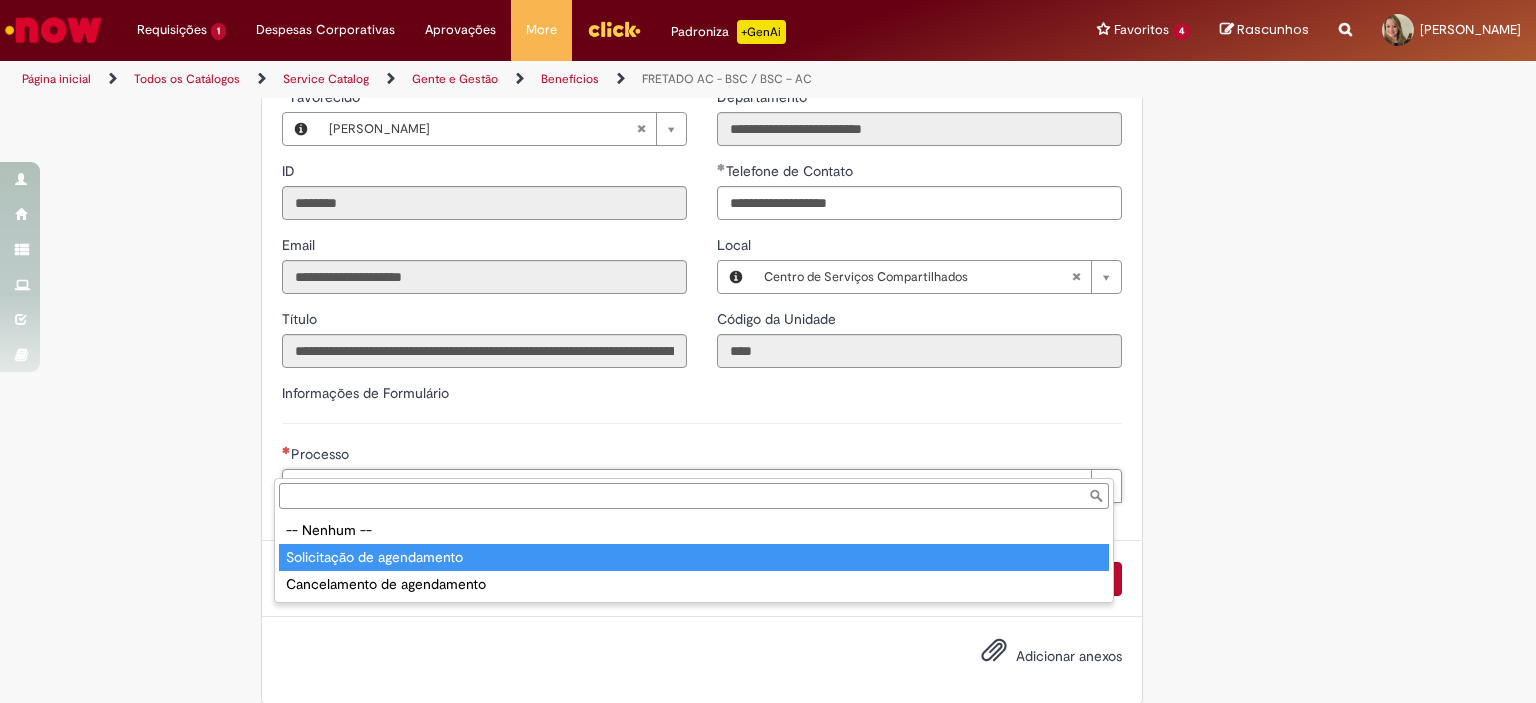 type on "**********" 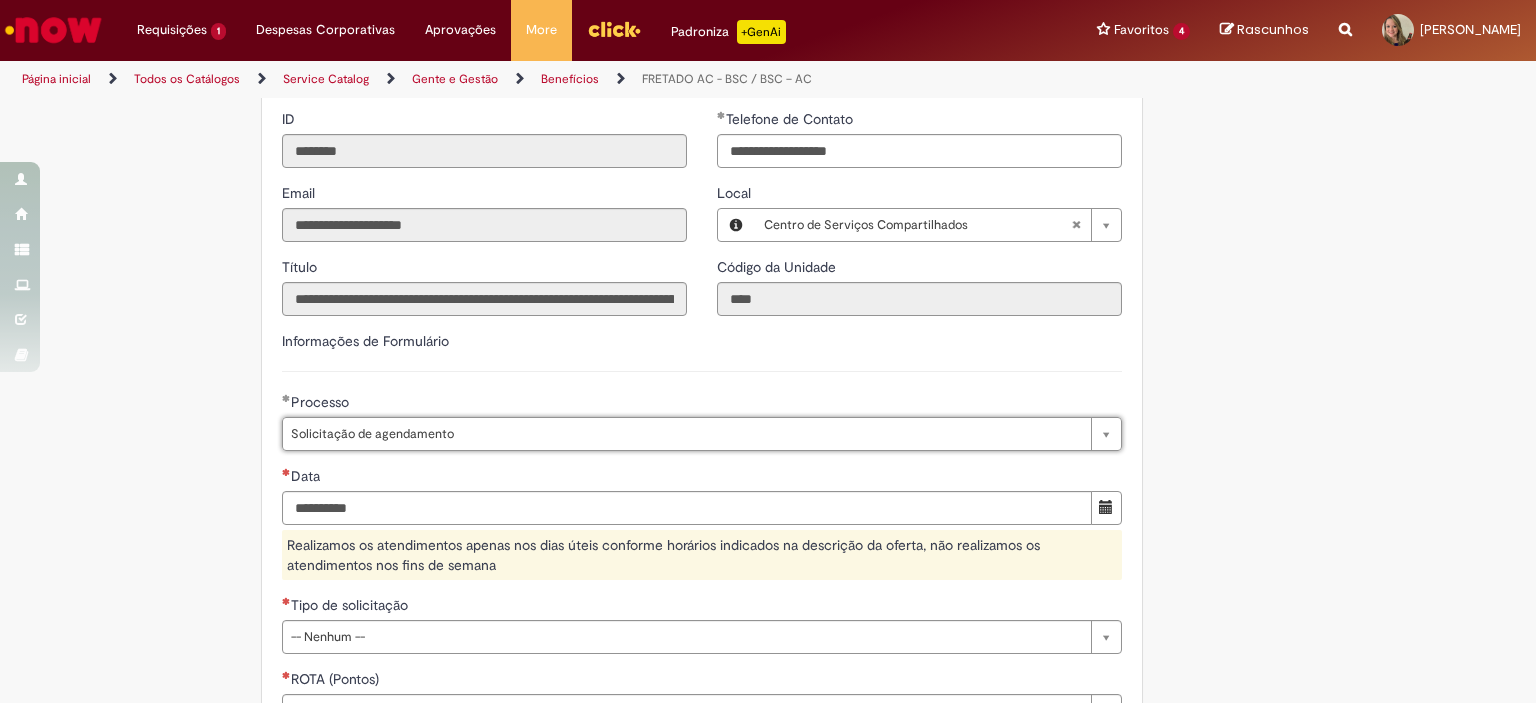 scroll, scrollTop: 572, scrollLeft: 0, axis: vertical 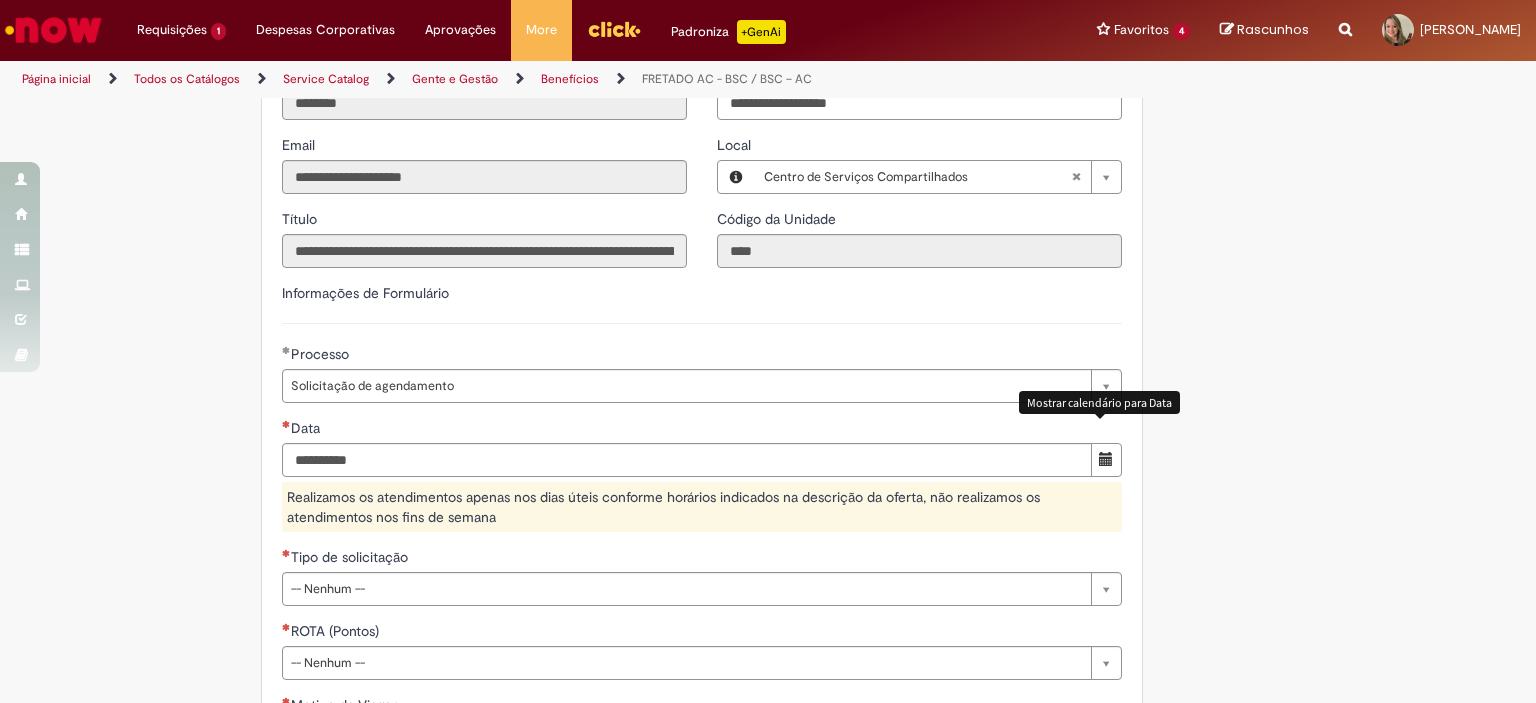 click on "Mostrar calendário para Data" at bounding box center (1099, 402) 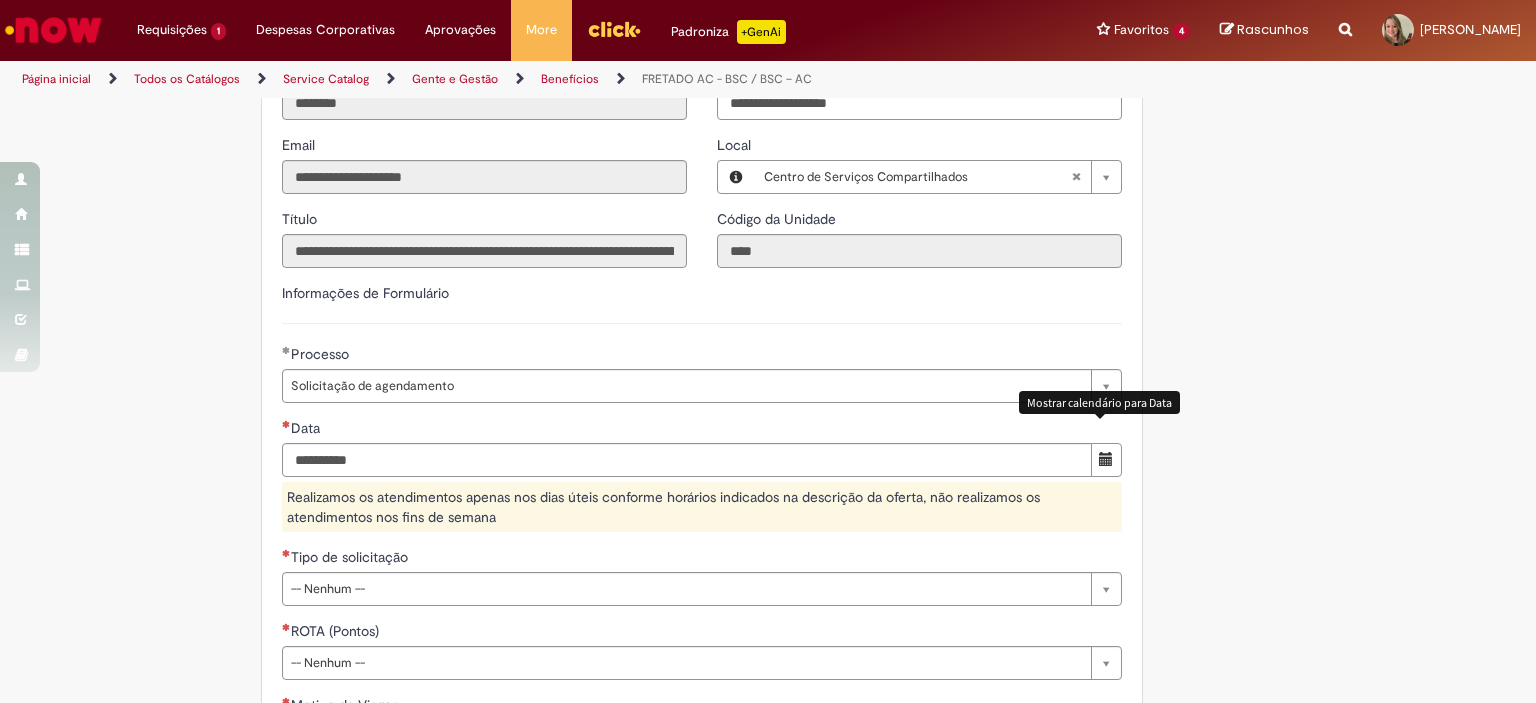 click at bounding box center [1106, 460] 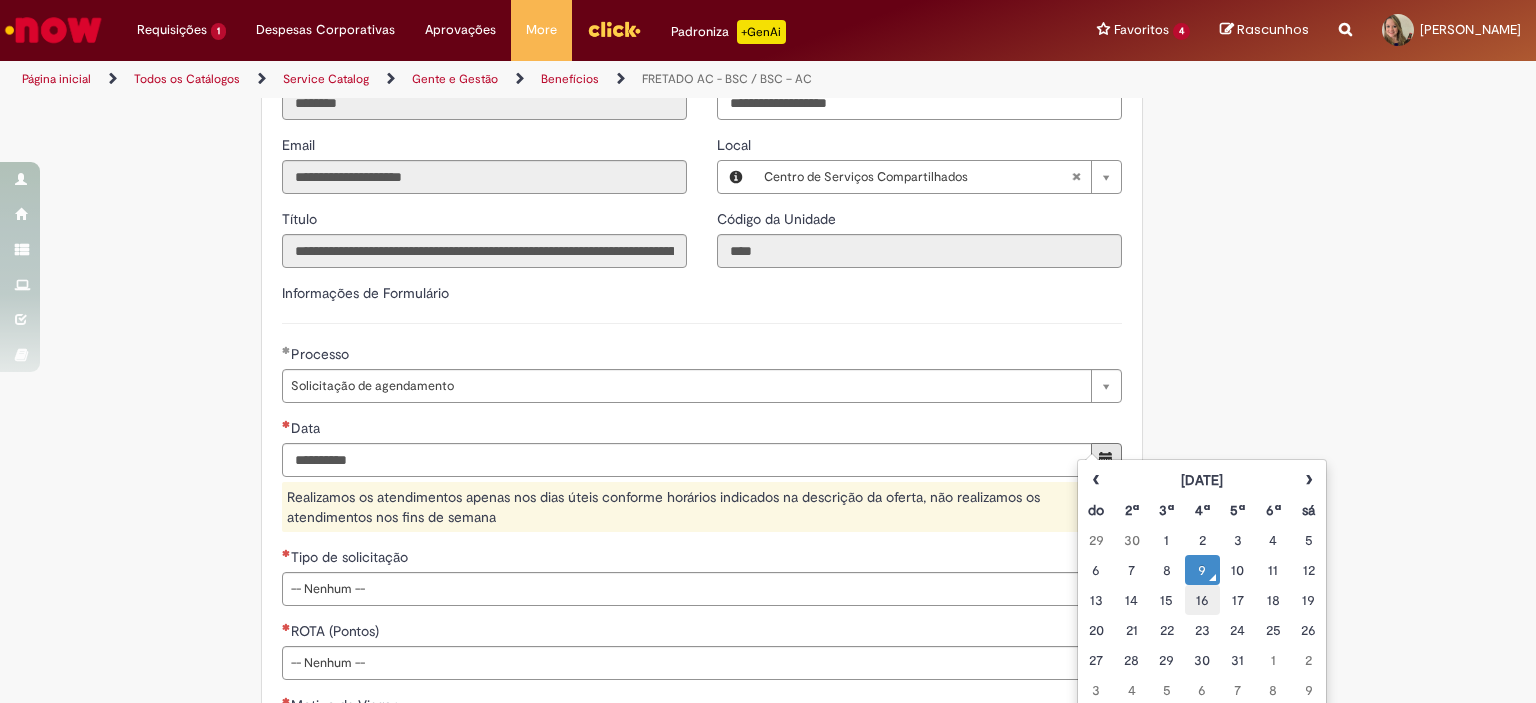 click on "16" at bounding box center (1202, 600) 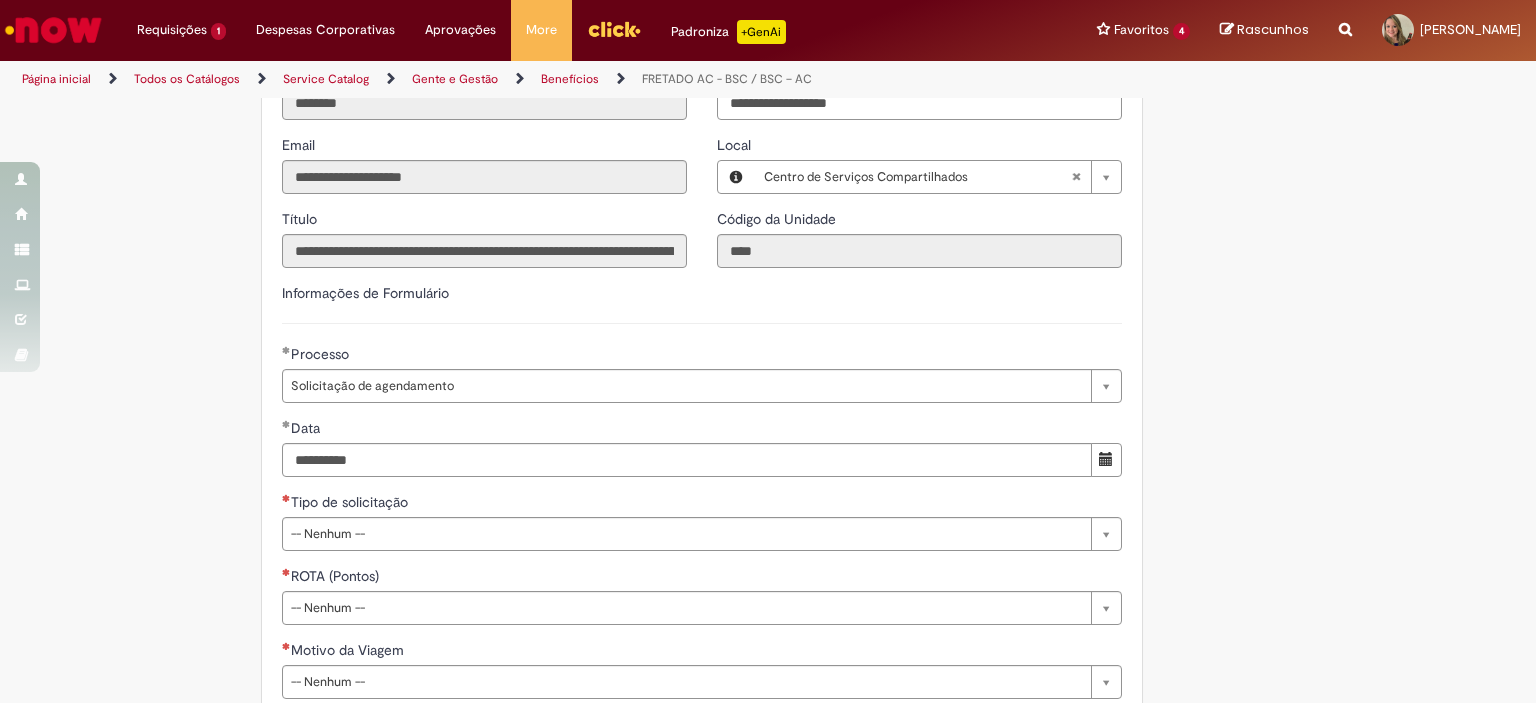 click on "**********" at bounding box center (768, 296) 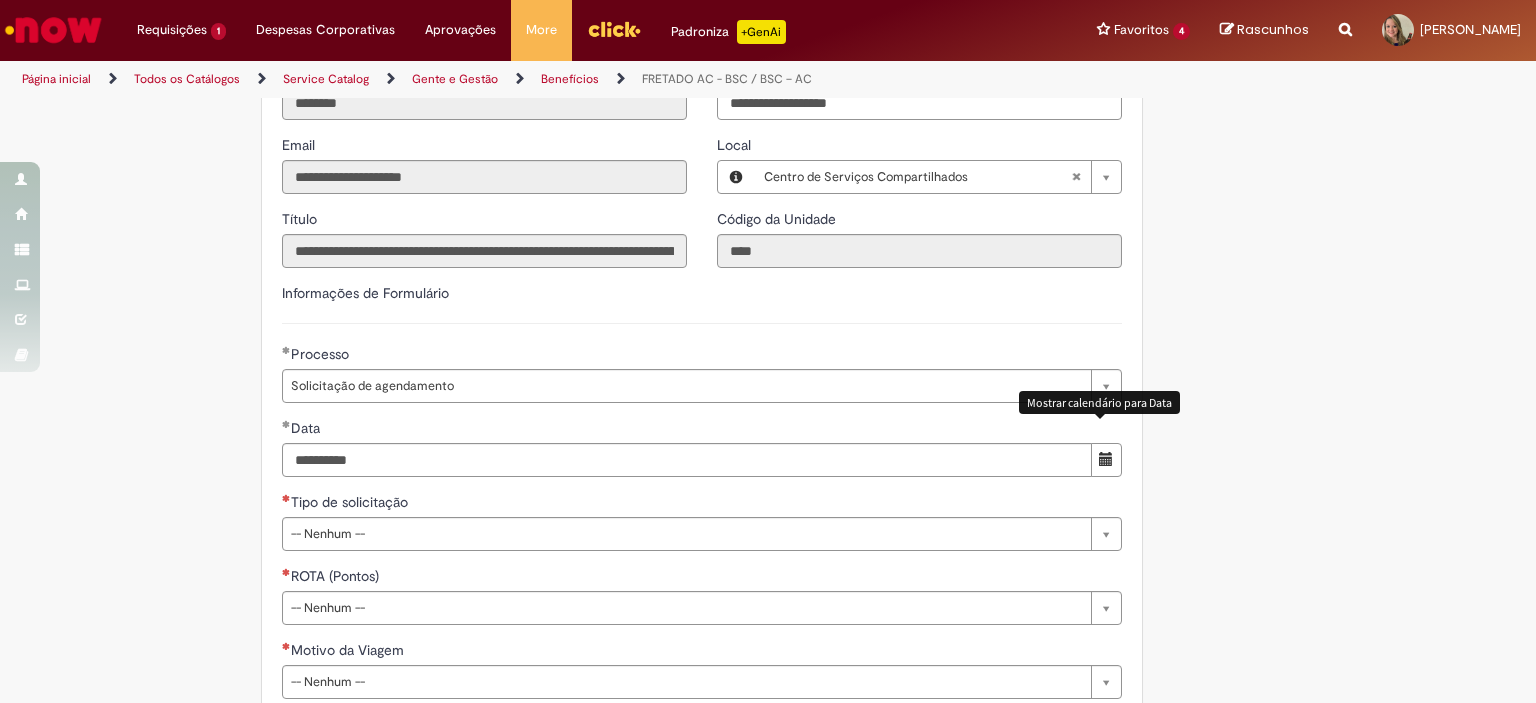 click at bounding box center (1106, 460) 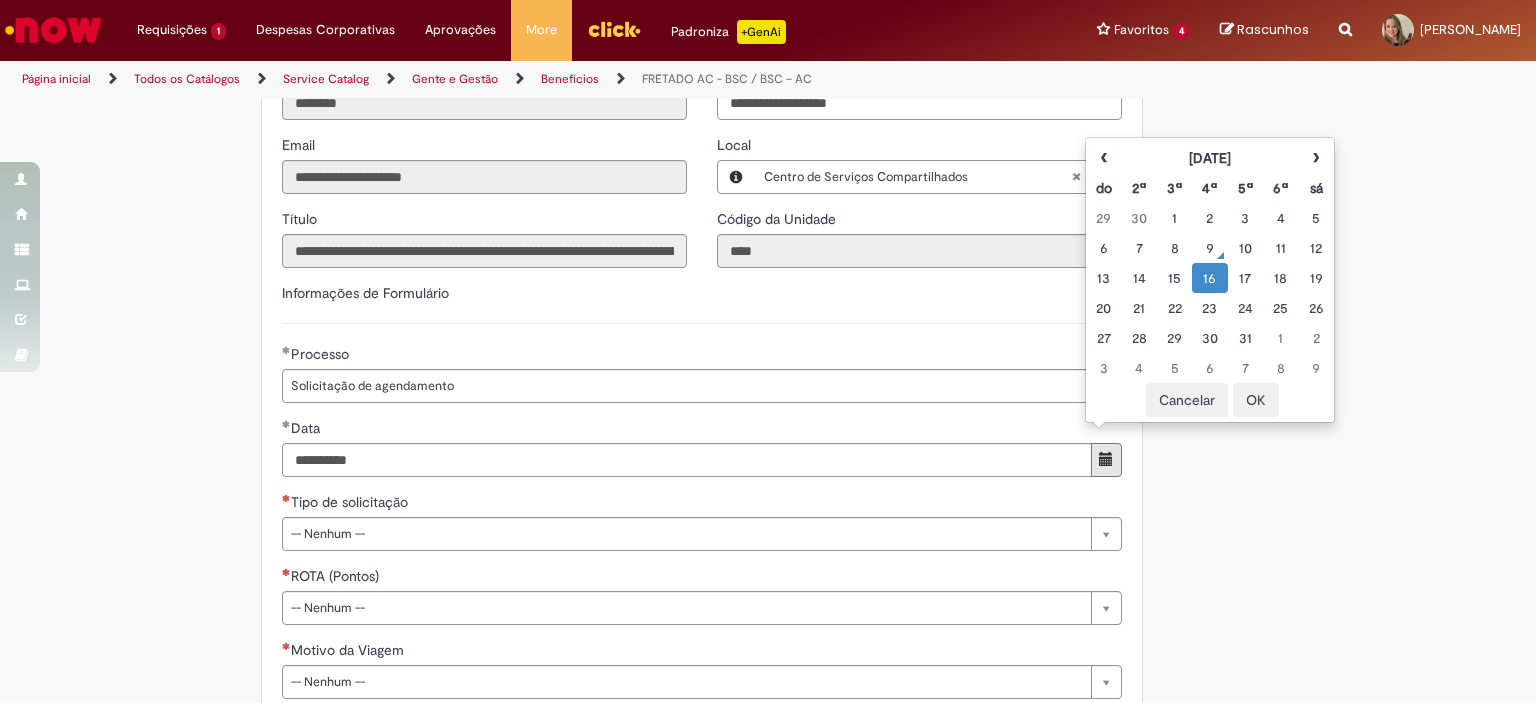 click on "**********" at bounding box center [768, 296] 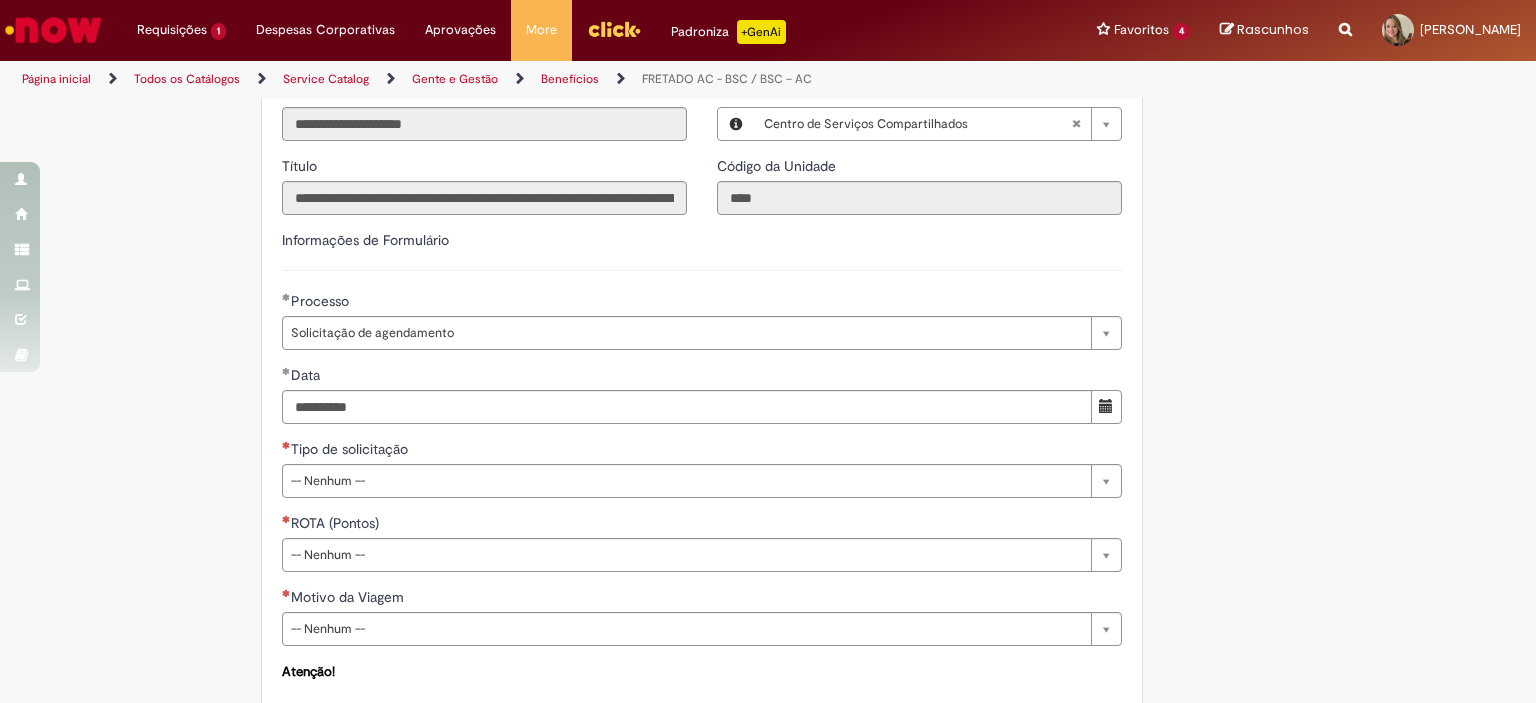 scroll, scrollTop: 672, scrollLeft: 0, axis: vertical 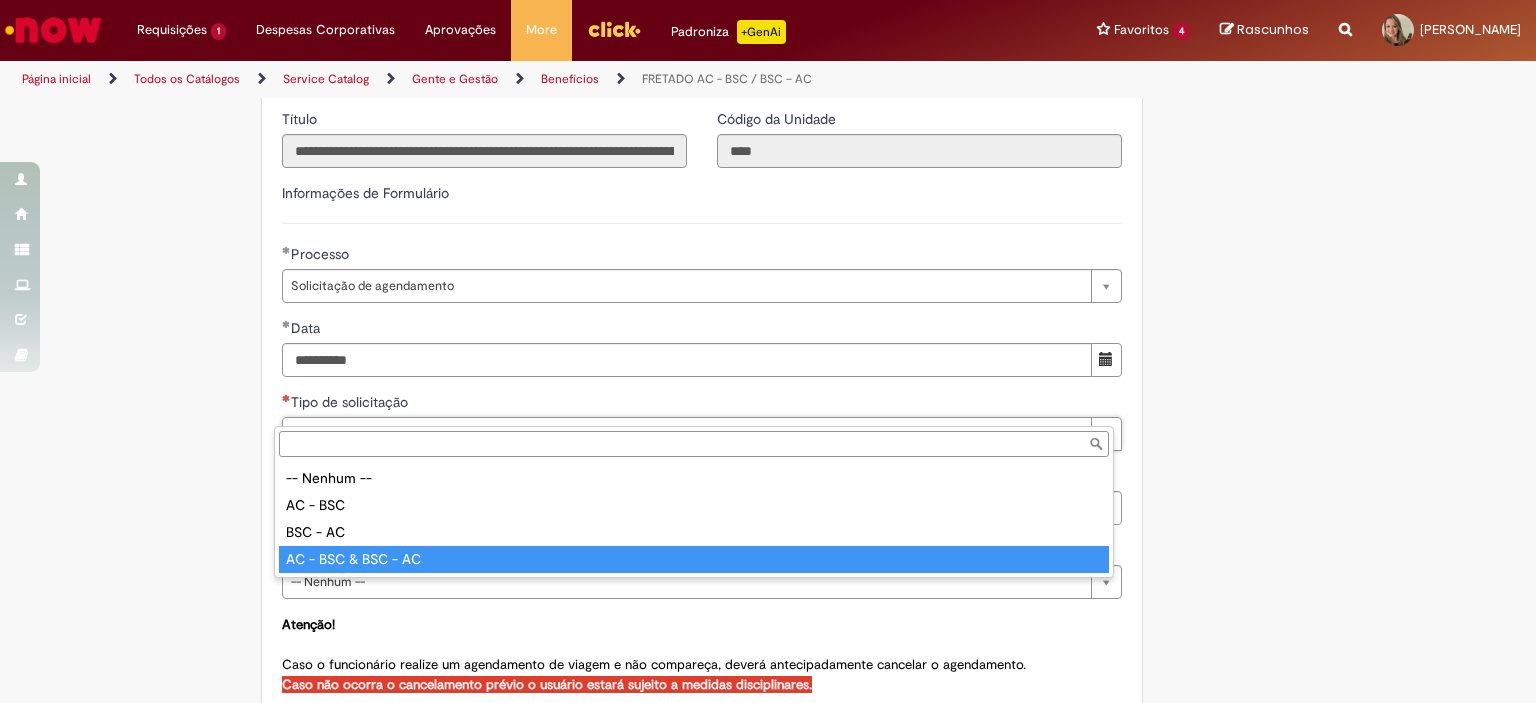 type on "**********" 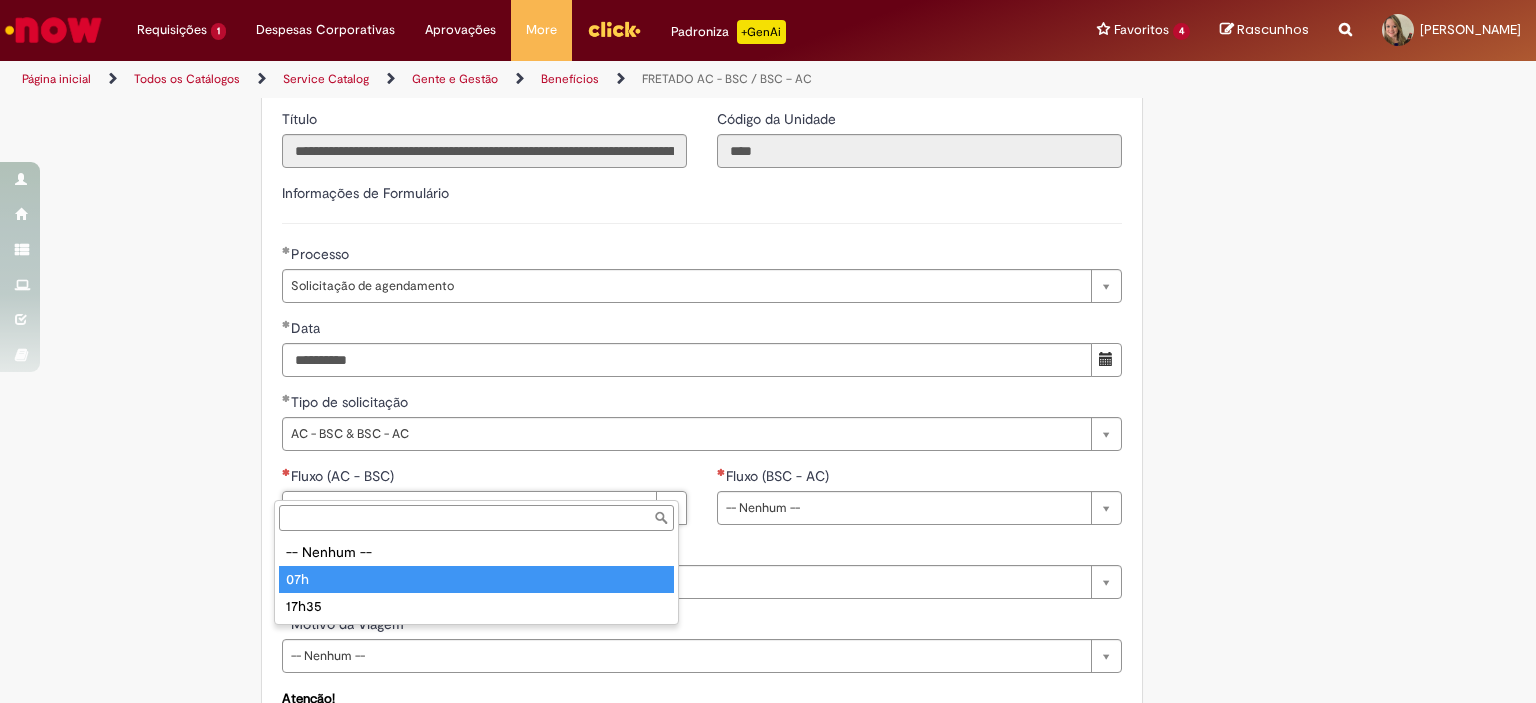 type on "***" 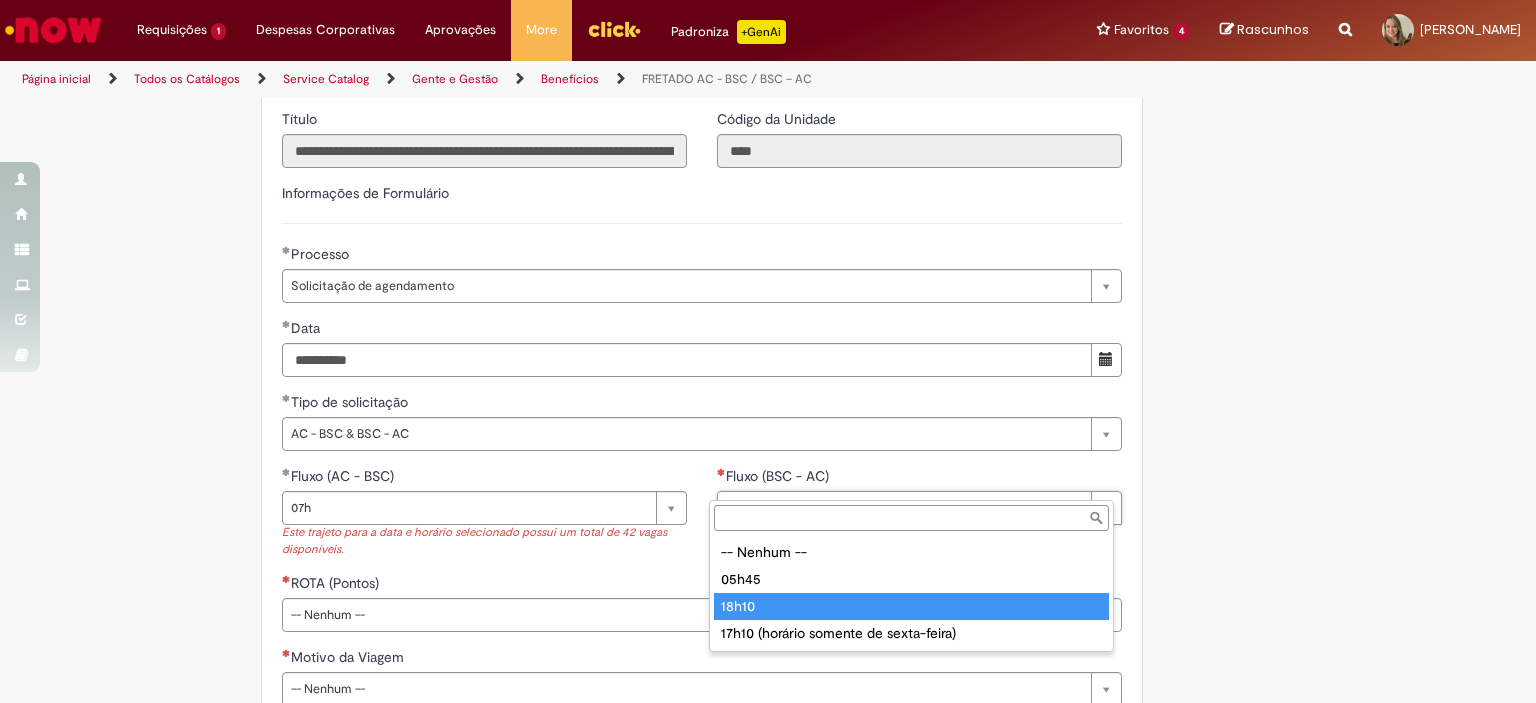 type on "*****" 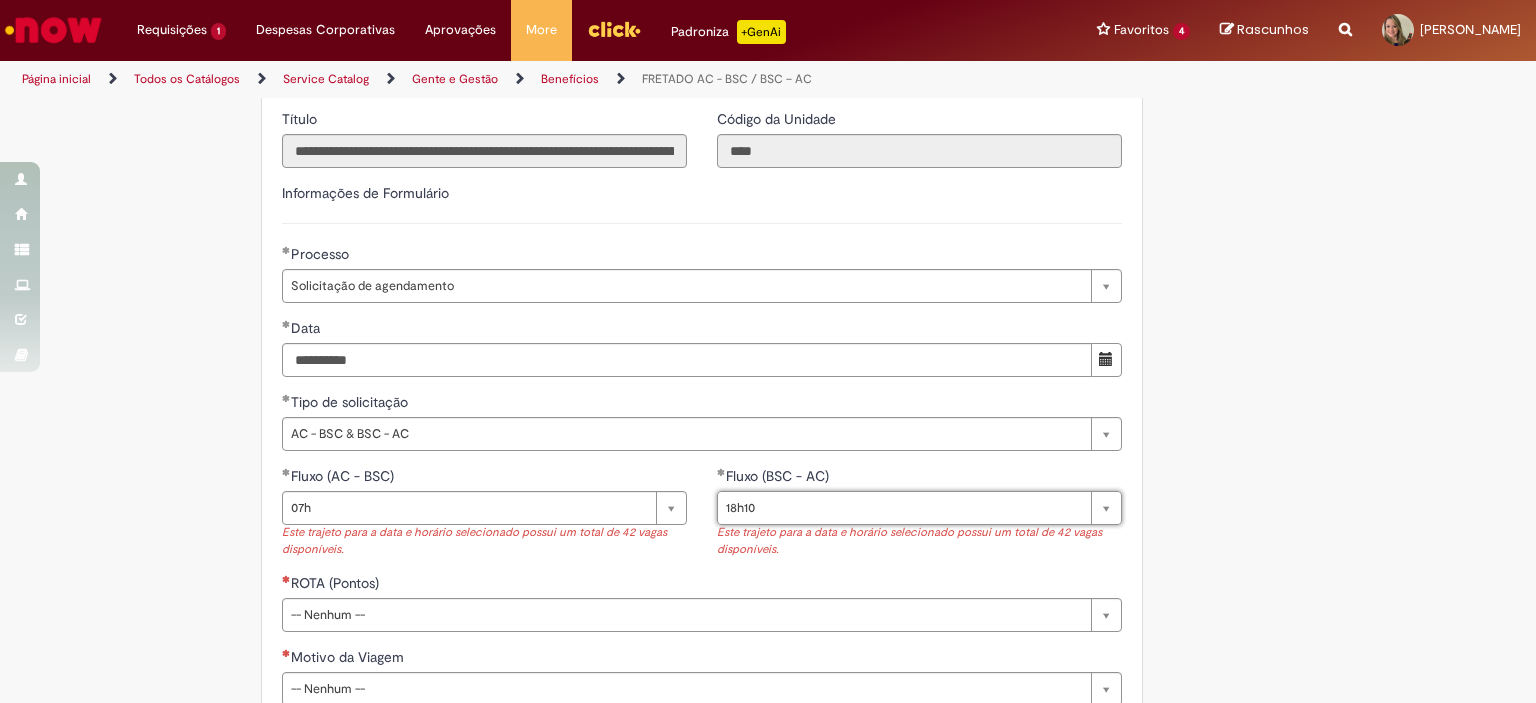 click on "**********" at bounding box center [768, 250] 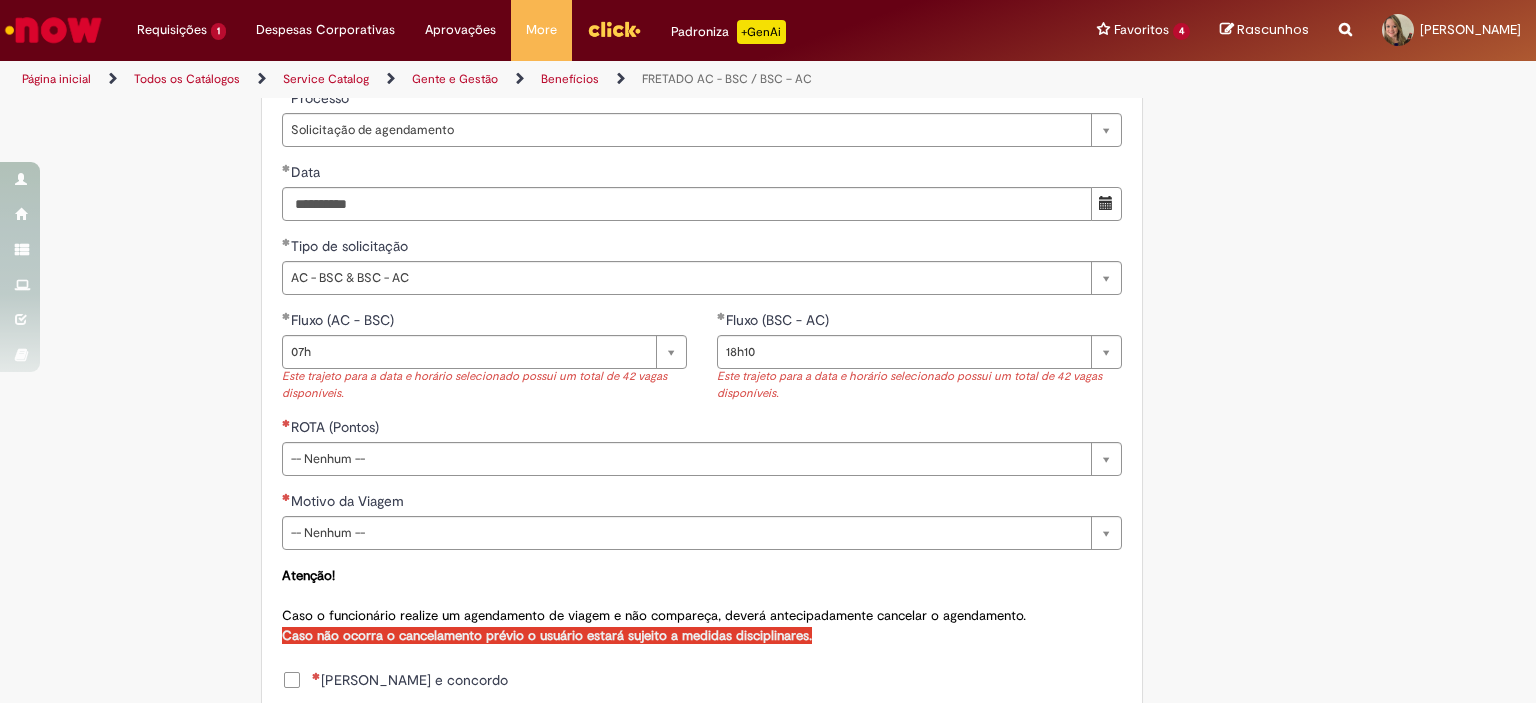 scroll, scrollTop: 872, scrollLeft: 0, axis: vertical 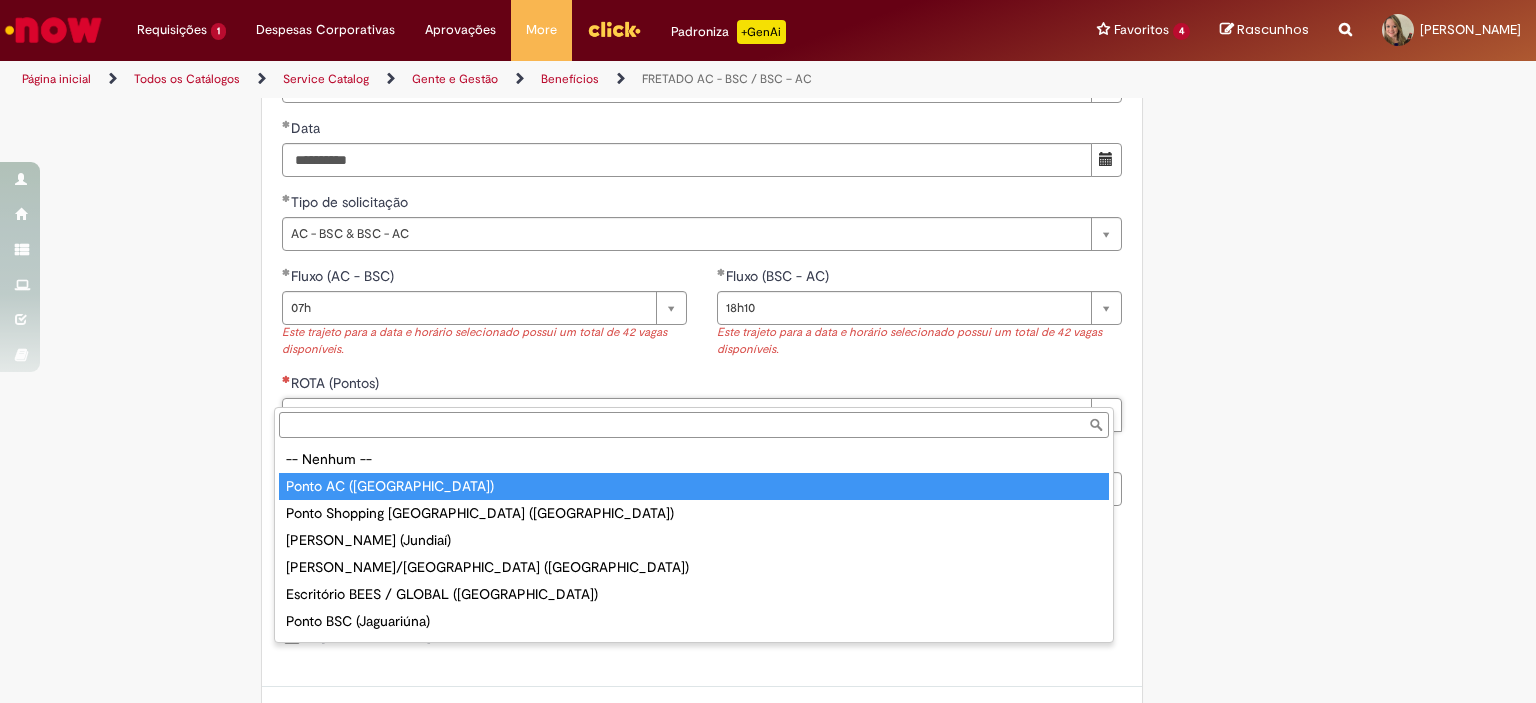 type on "**********" 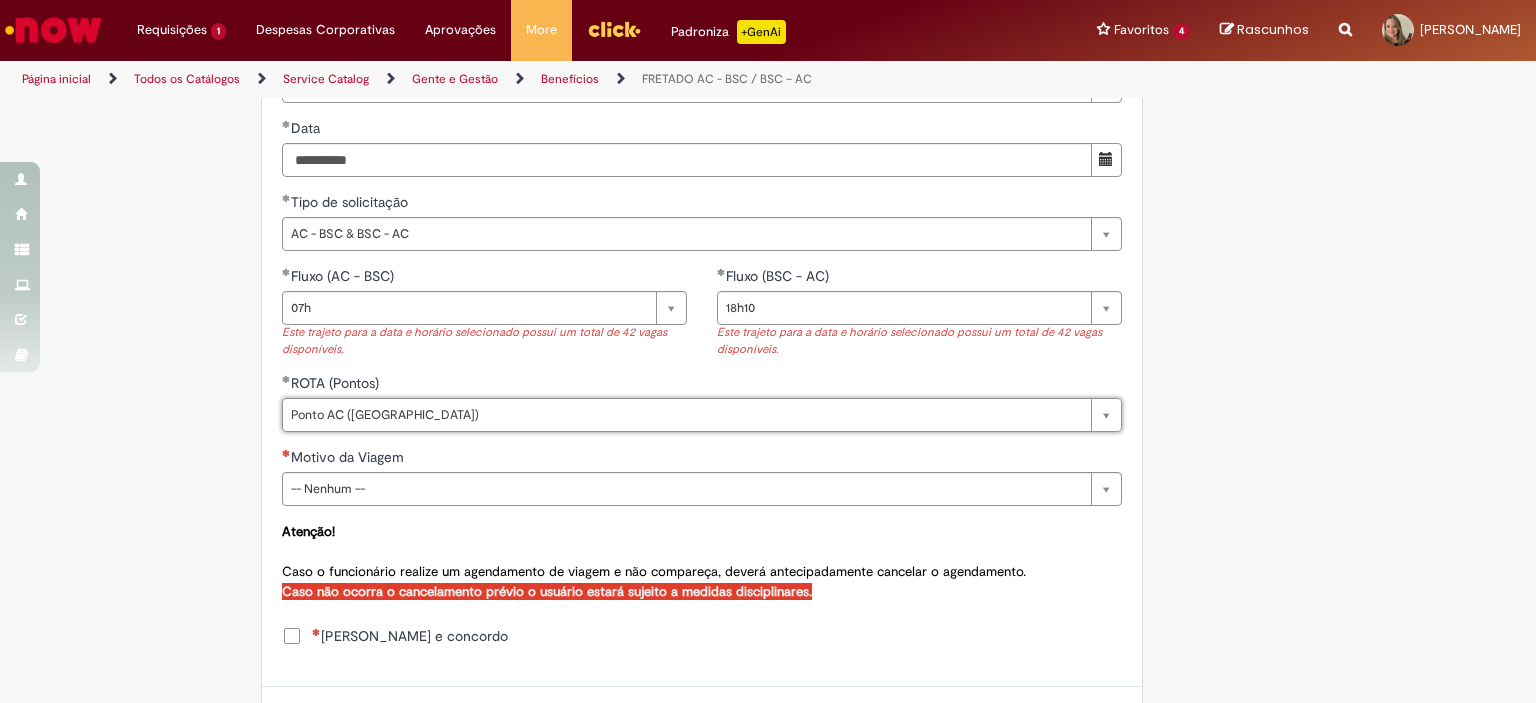 click on "**********" at bounding box center (670, 50) 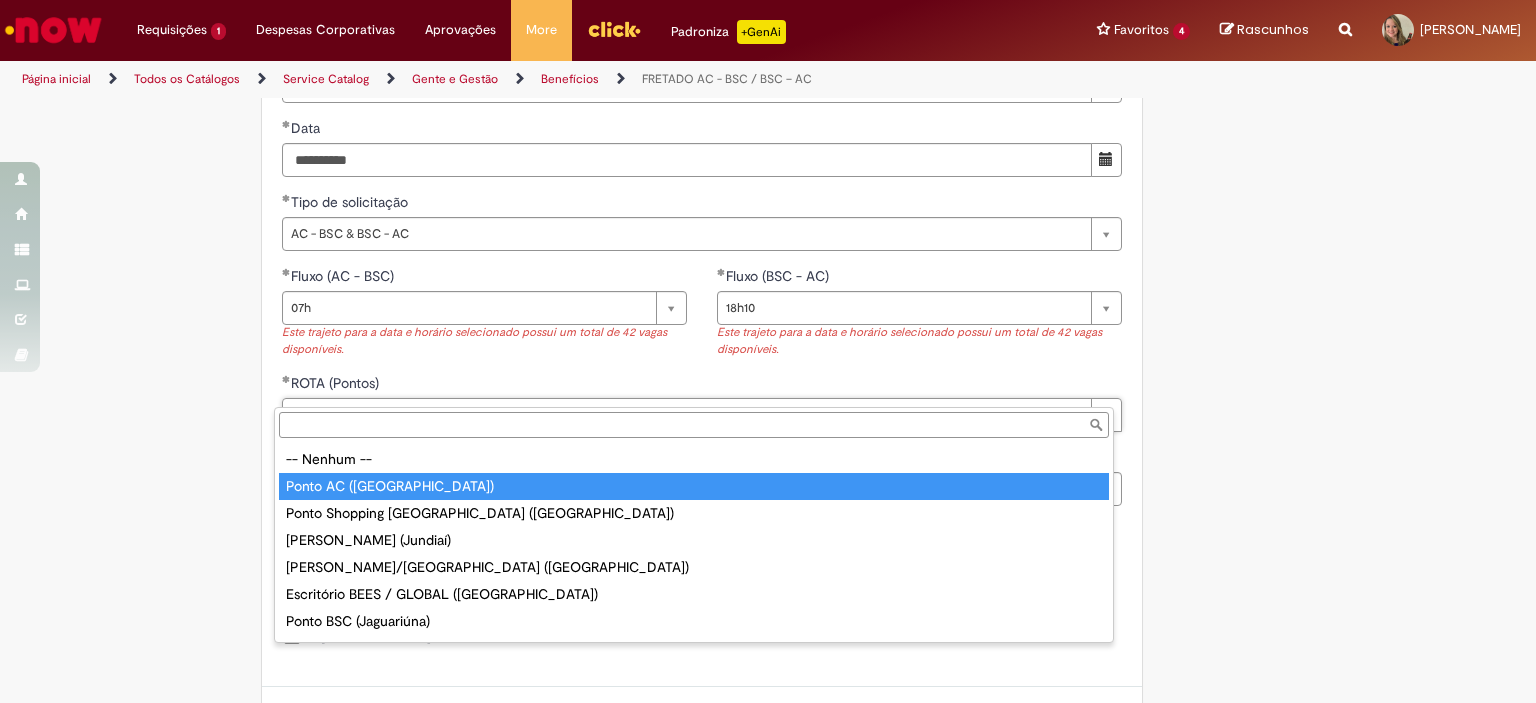 type on "**********" 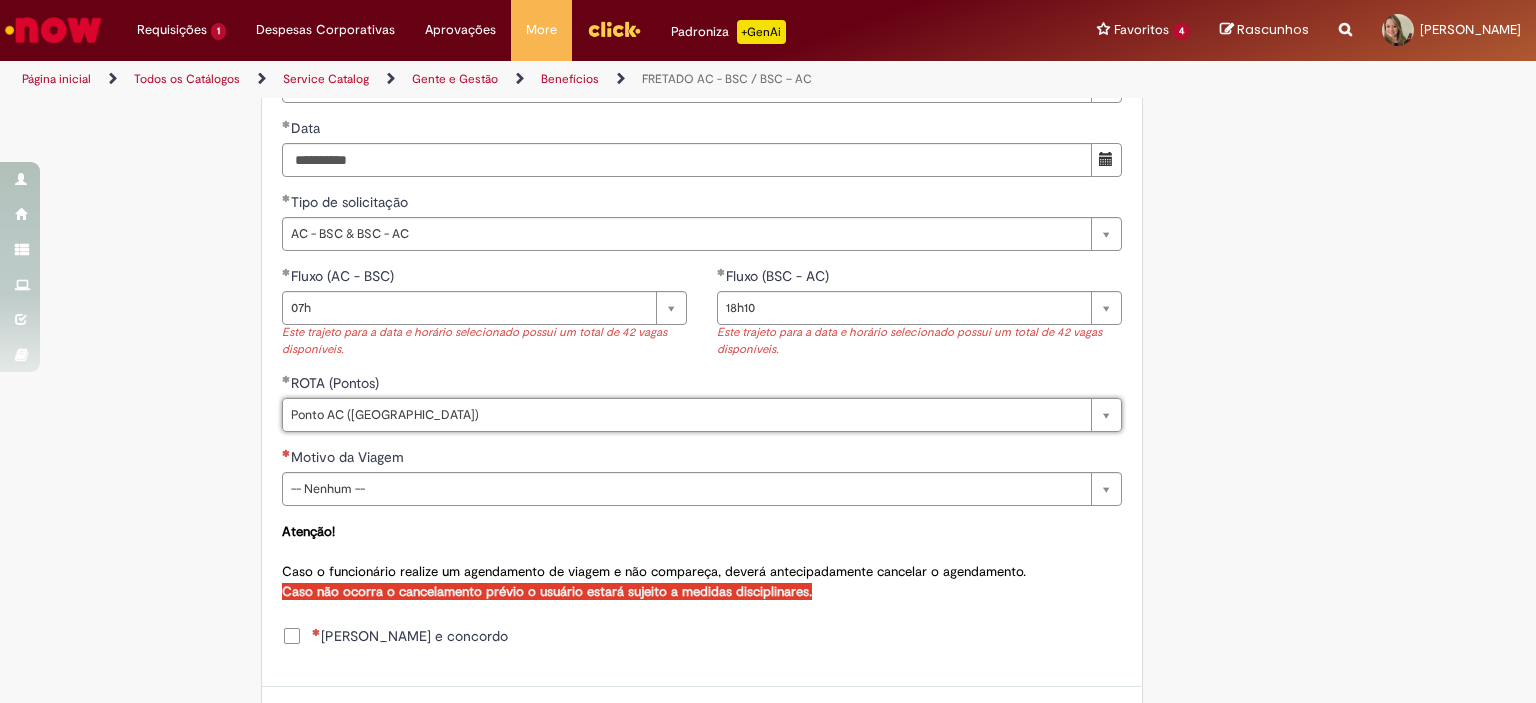 scroll, scrollTop: 0, scrollLeft: 130, axis: horizontal 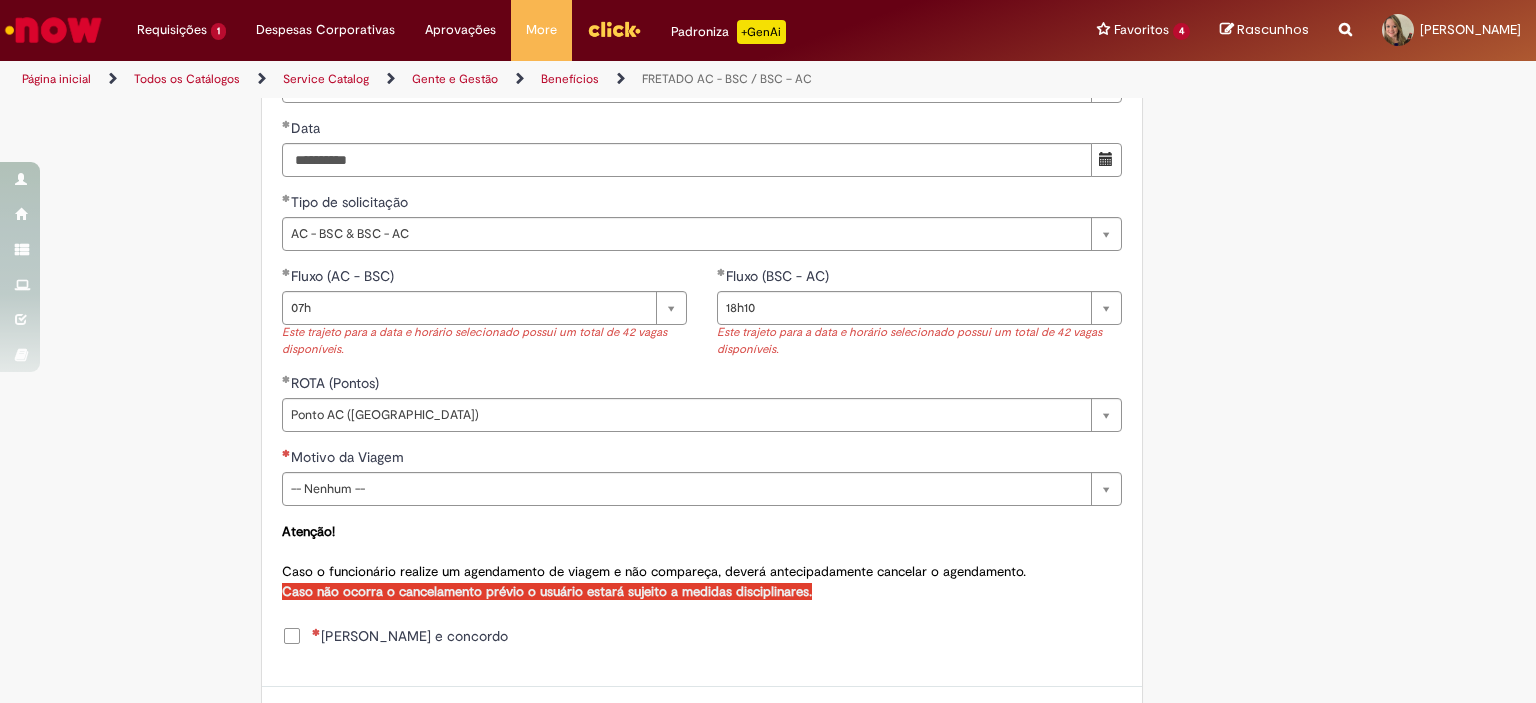 drag, startPoint x: 1101, startPoint y: 472, endPoint x: 1085, endPoint y: 472, distance: 16 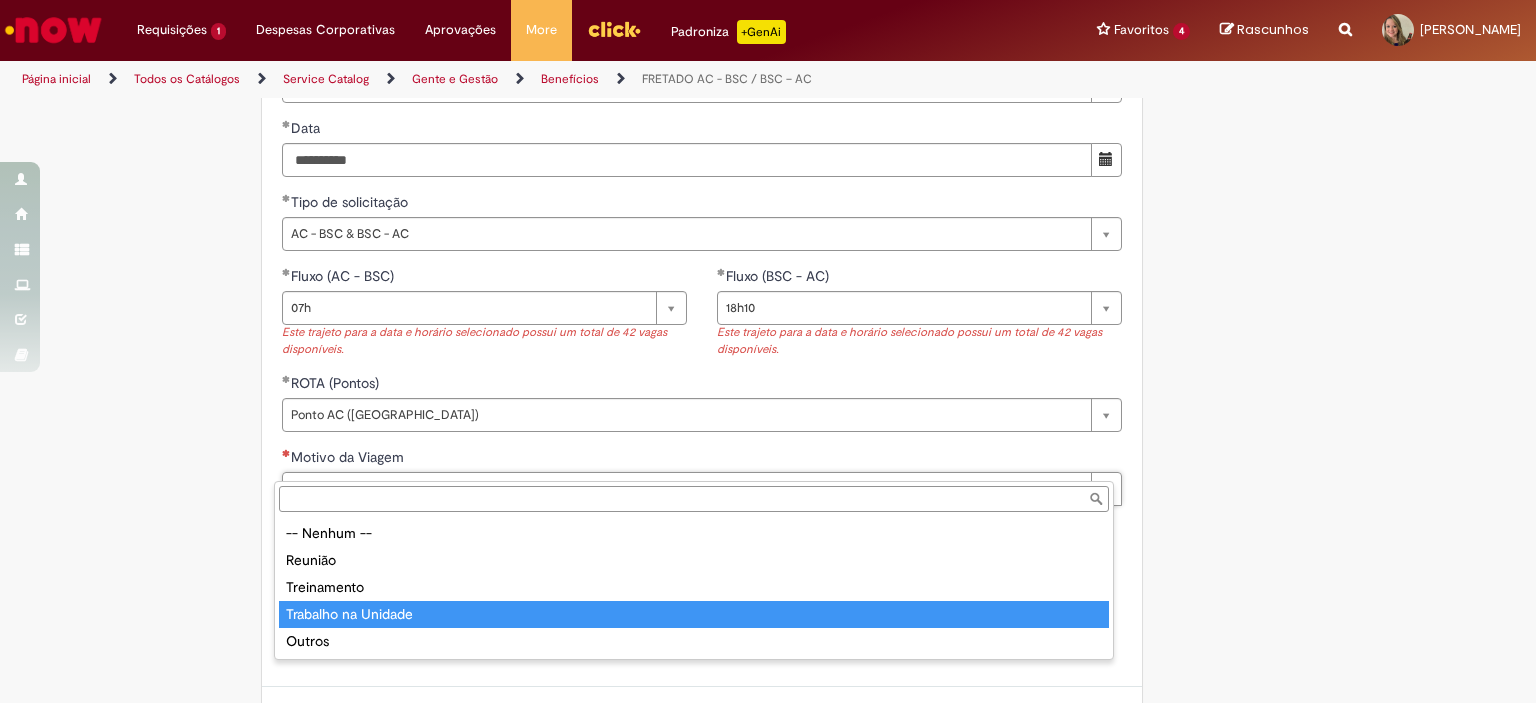 type on "**********" 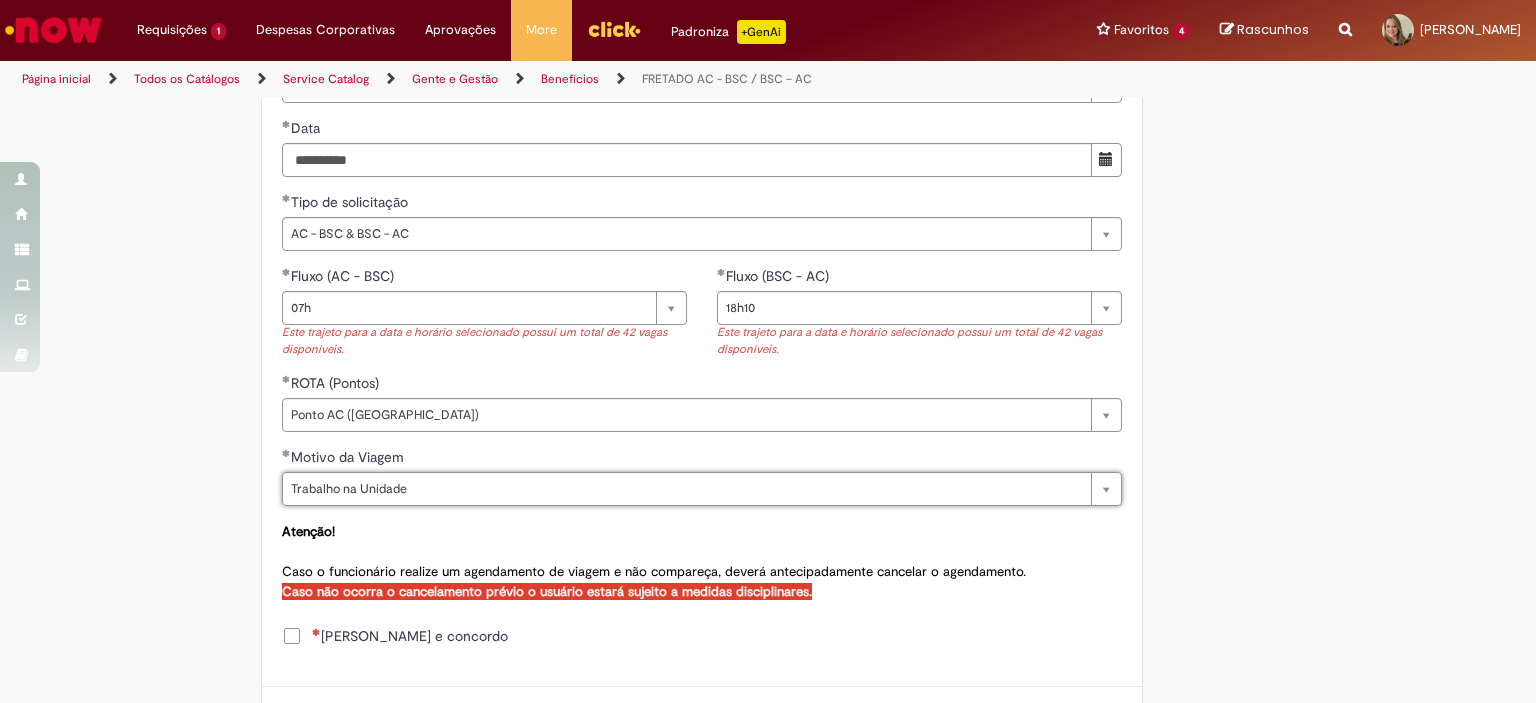 click on "[PERSON_NAME] e concordo" at bounding box center [410, 636] 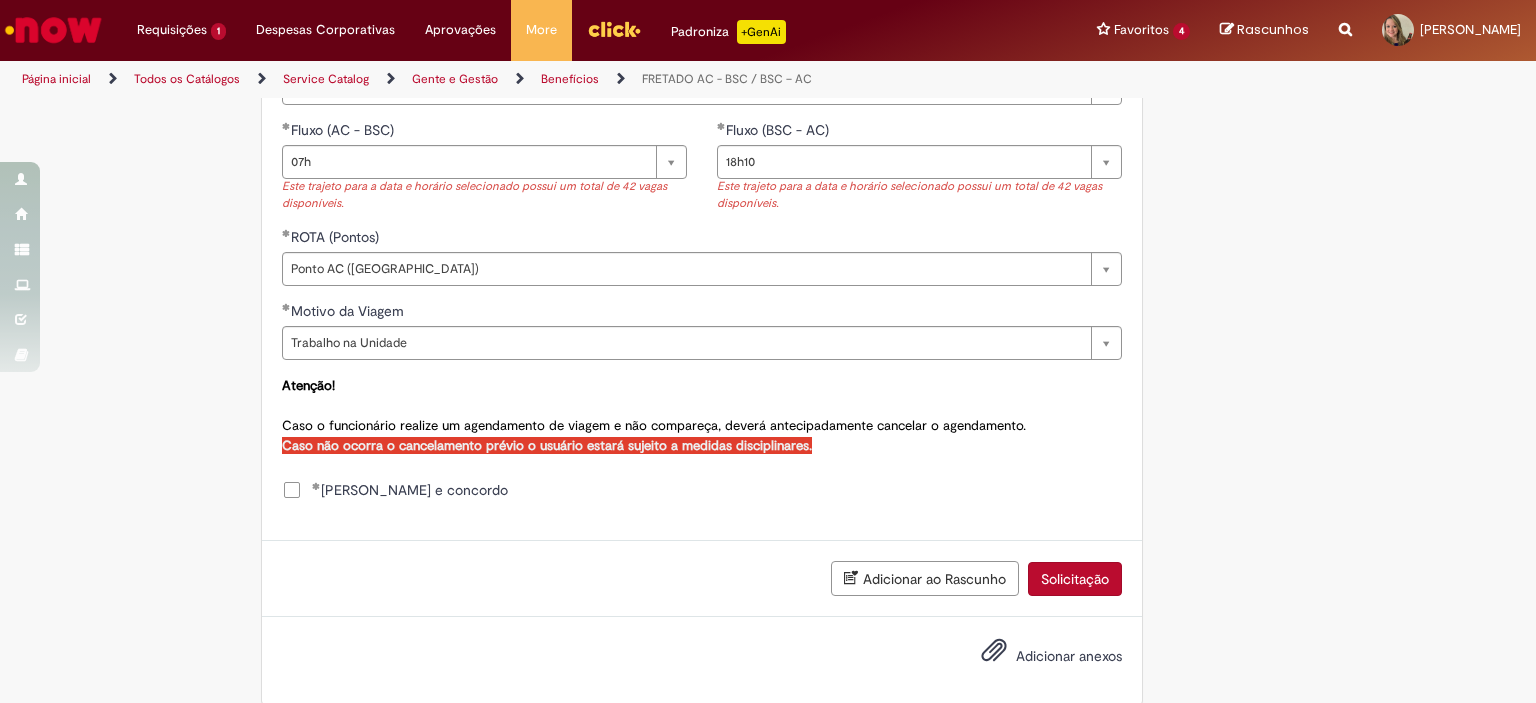 click on "Solicitação" at bounding box center (1075, 579) 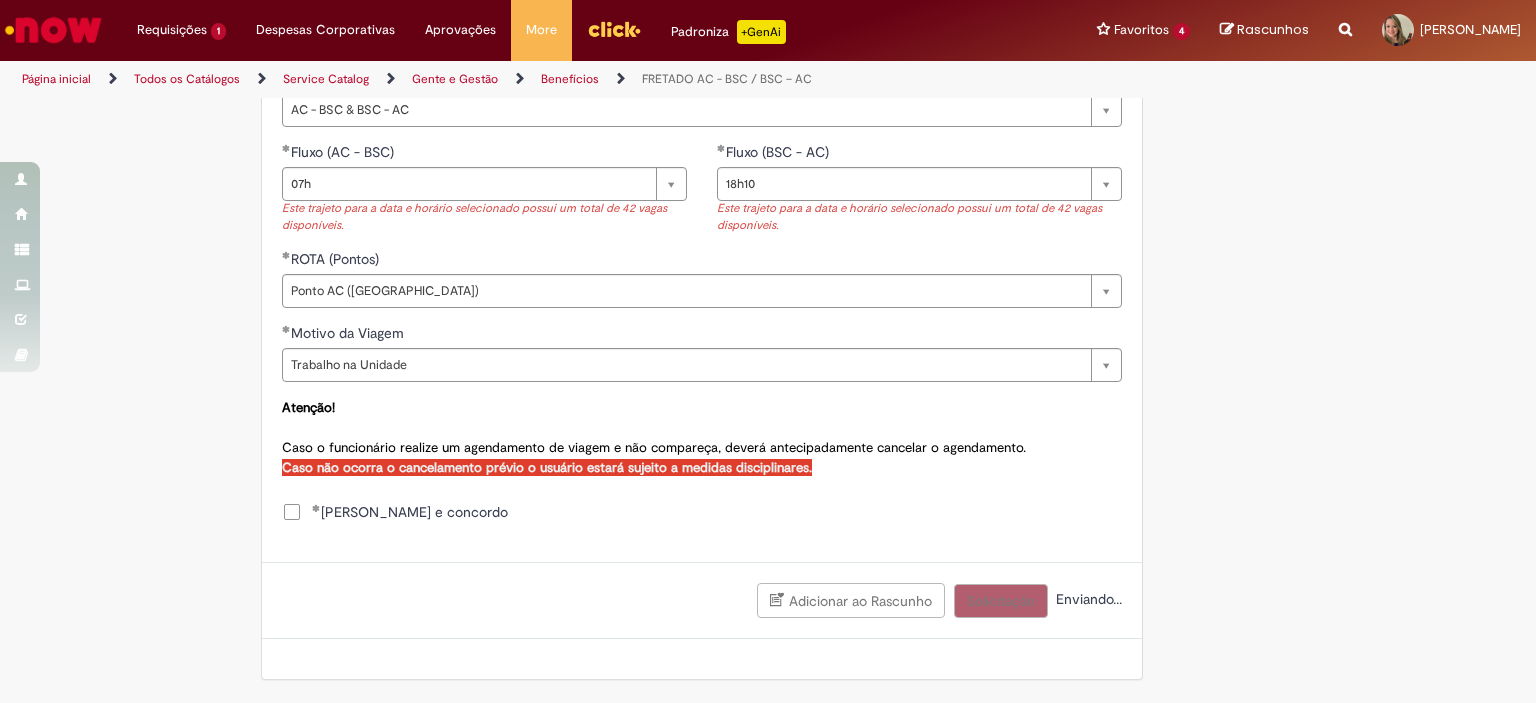 scroll, scrollTop: 972, scrollLeft: 0, axis: vertical 